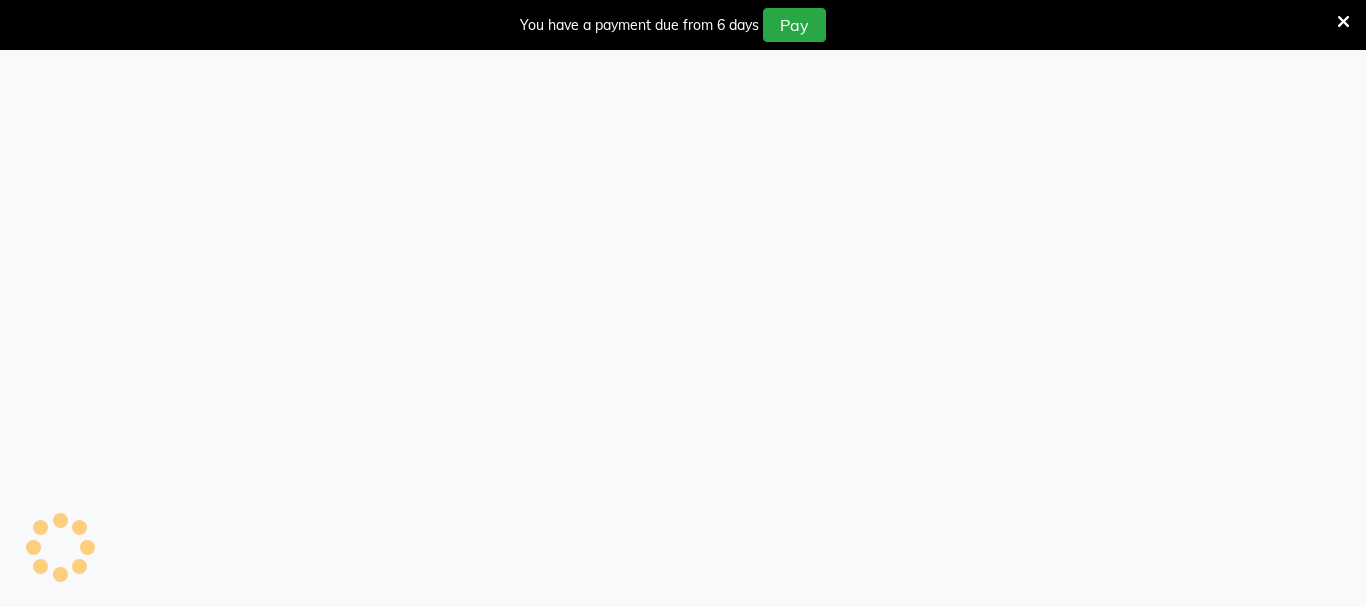 scroll, scrollTop: 0, scrollLeft: 0, axis: both 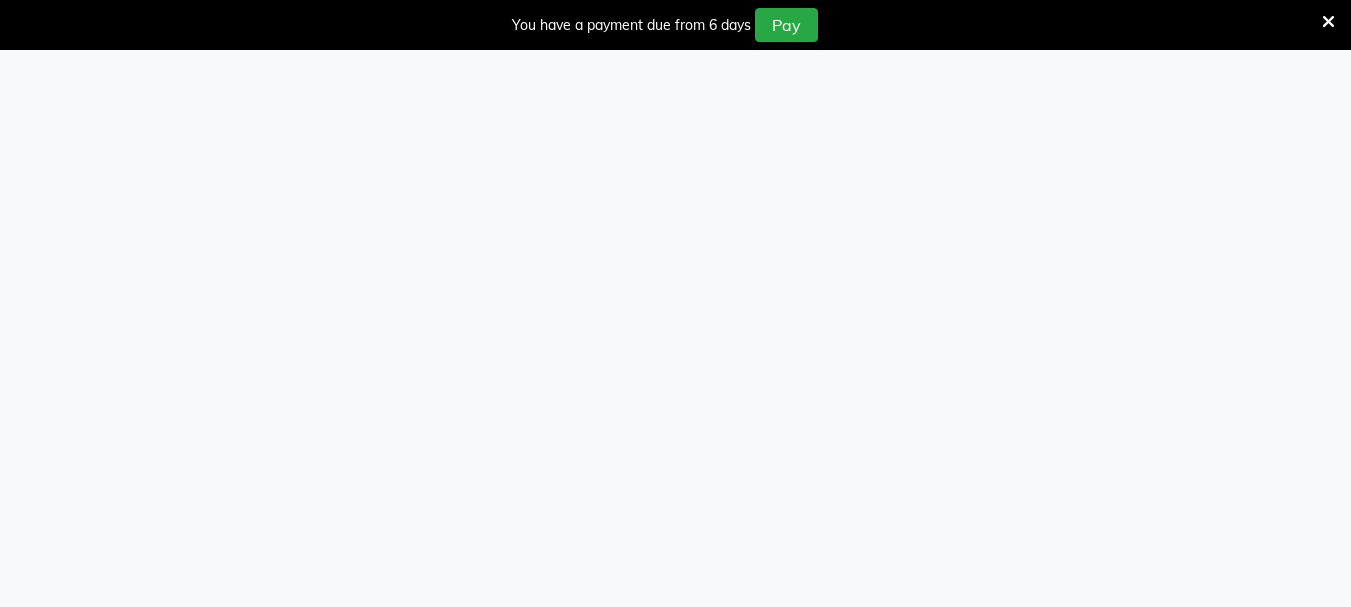 click at bounding box center (1328, 22) 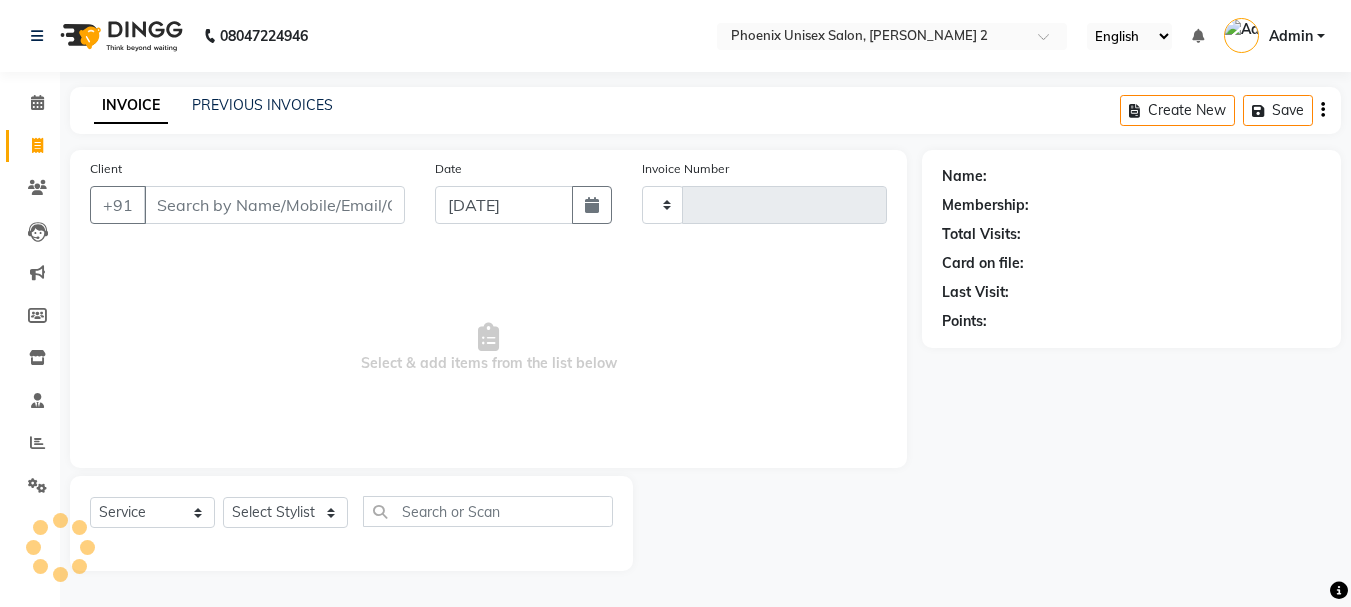 select on "en" 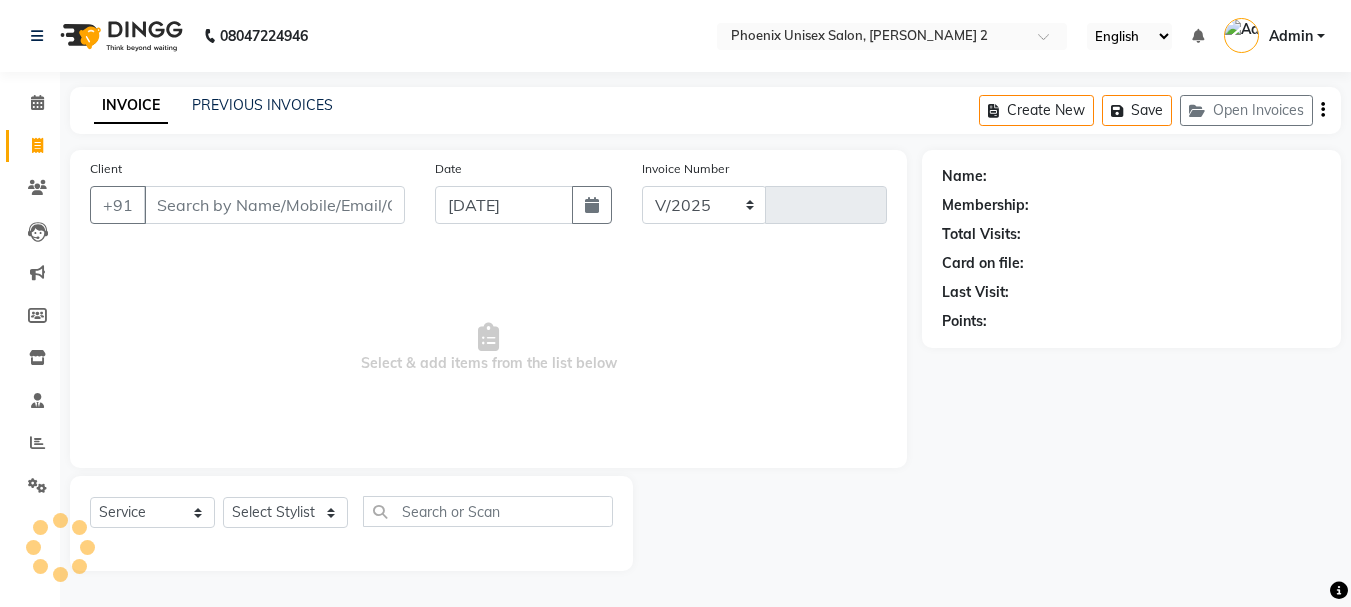select on "6147" 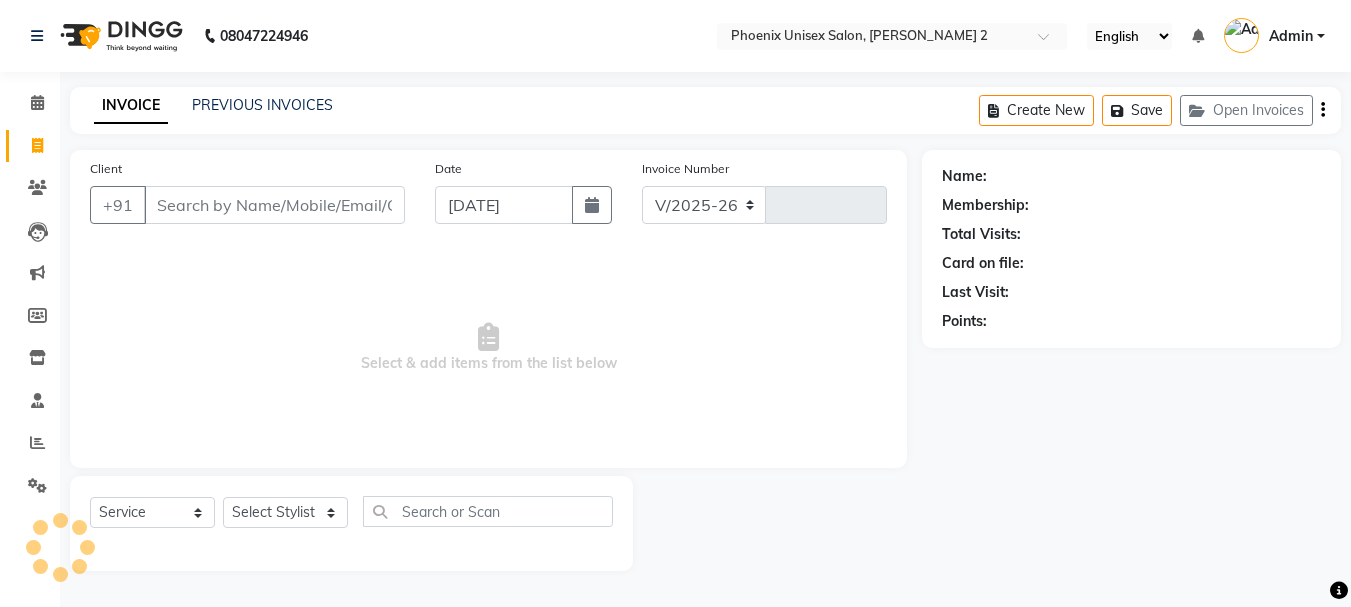 type on "0375" 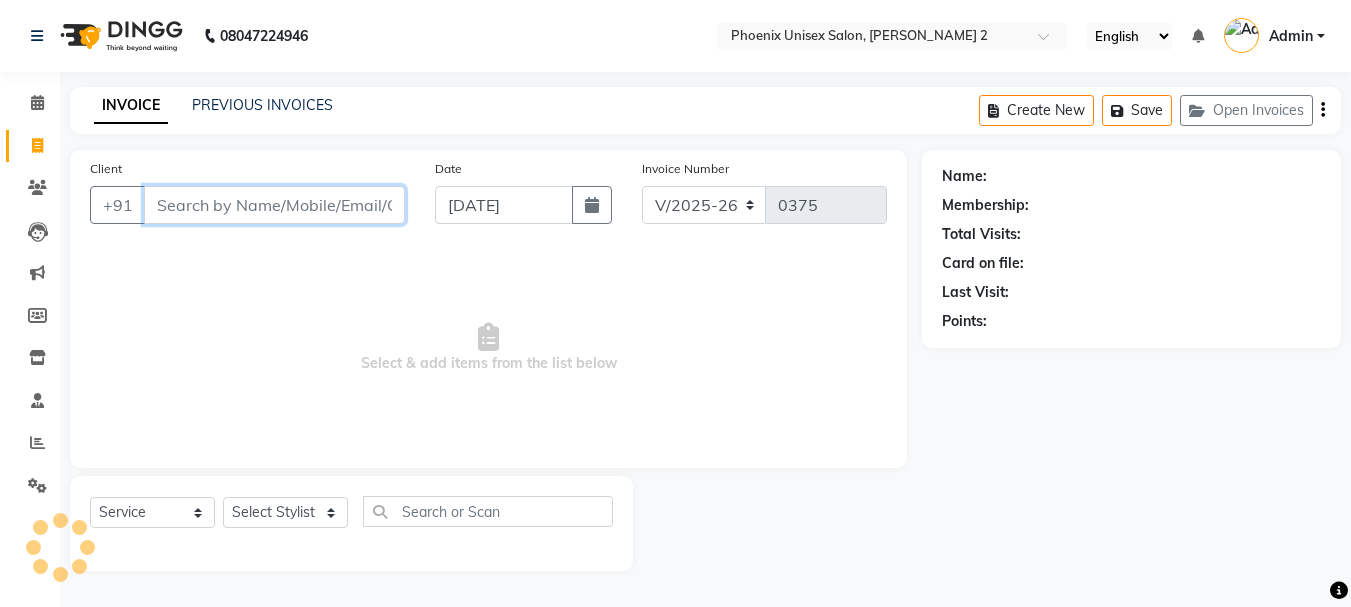 click on "Client" at bounding box center [274, 205] 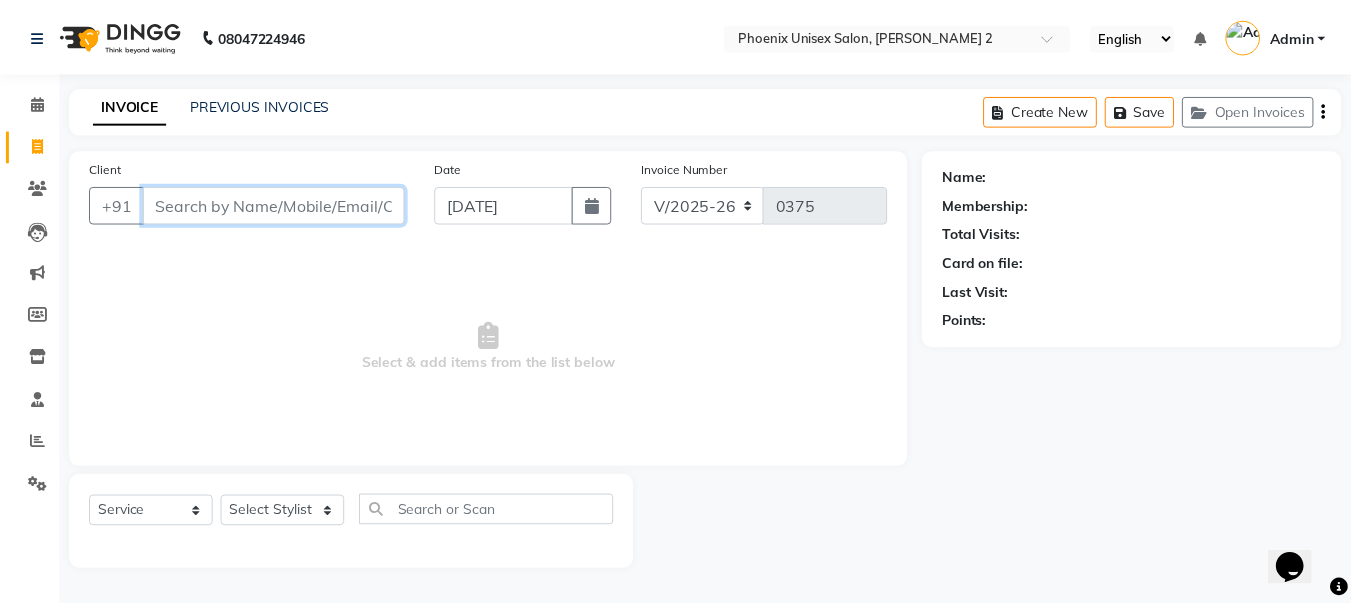 scroll, scrollTop: 0, scrollLeft: 0, axis: both 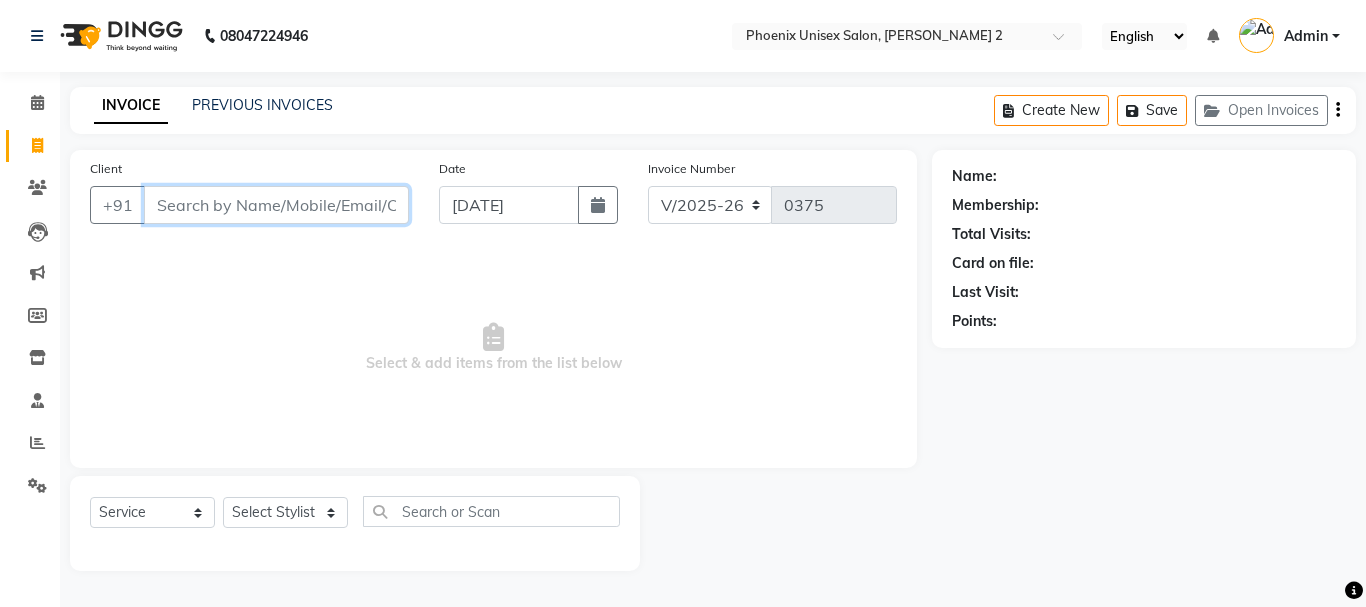 click on "Client" at bounding box center (276, 205) 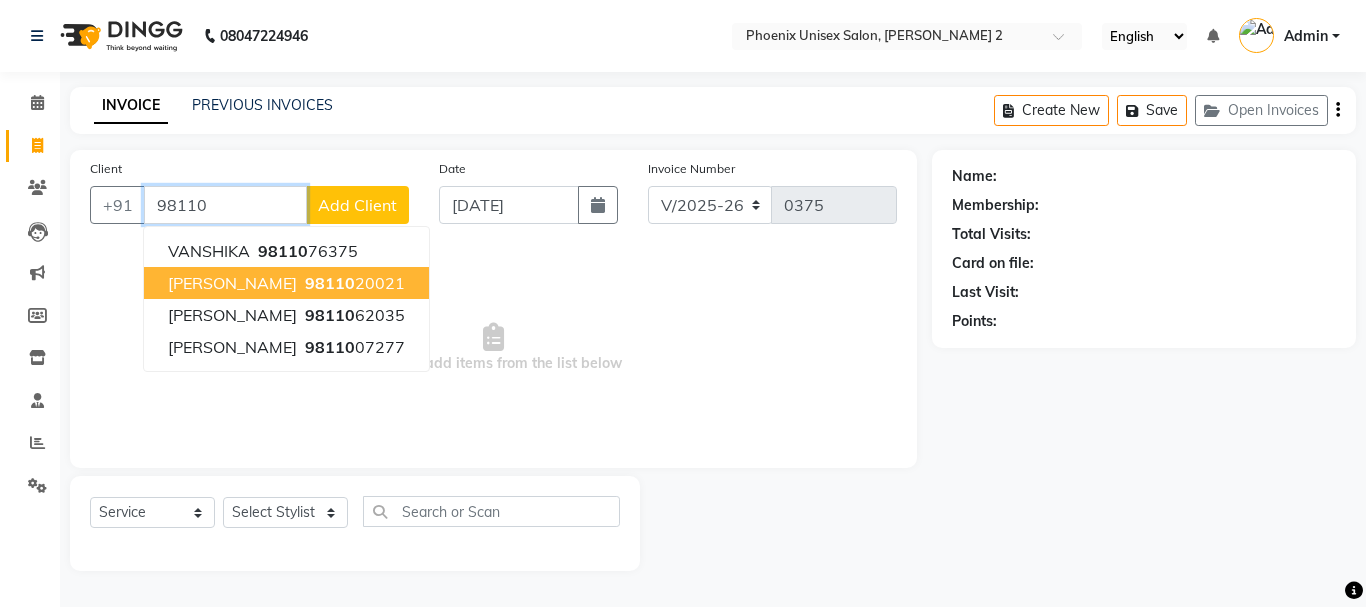 click on "[PERSON_NAME]   98110 20021" at bounding box center (286, 283) 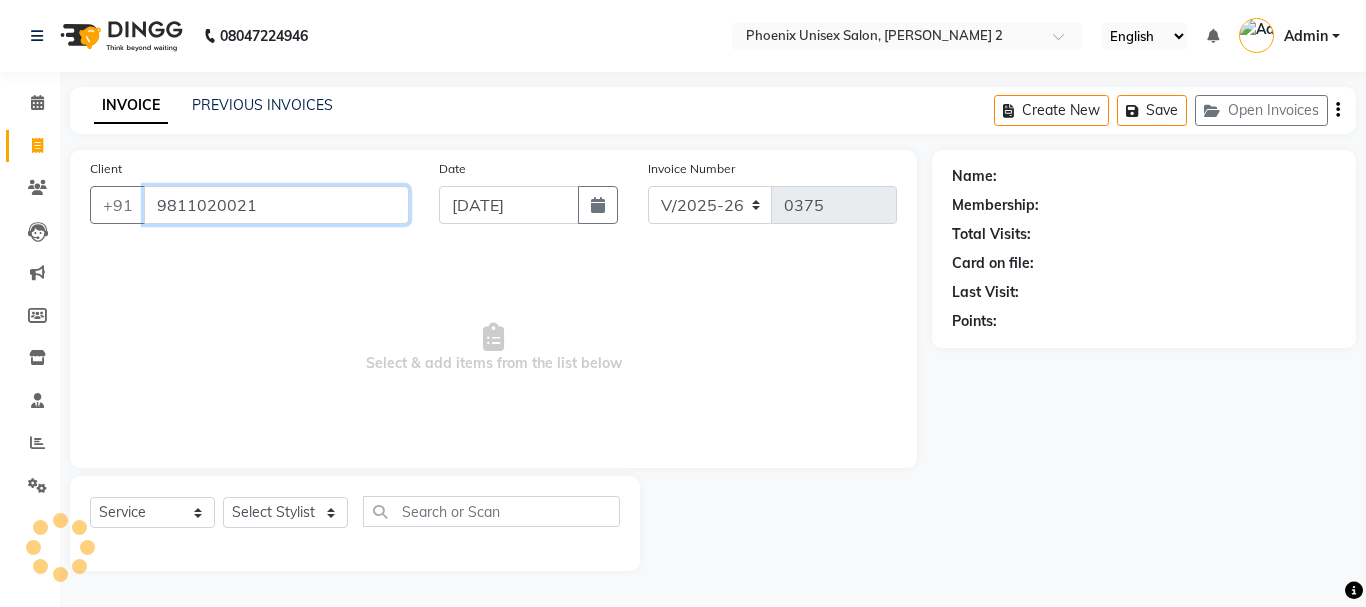 type on "9811020021" 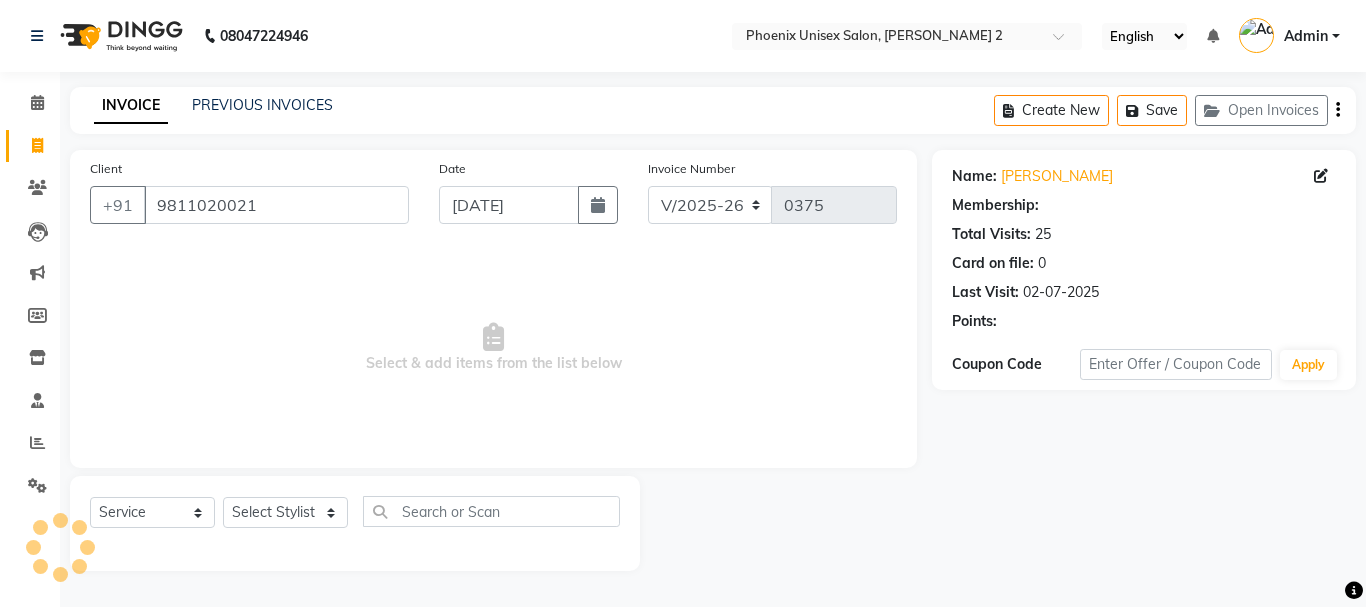select on "2: Object" 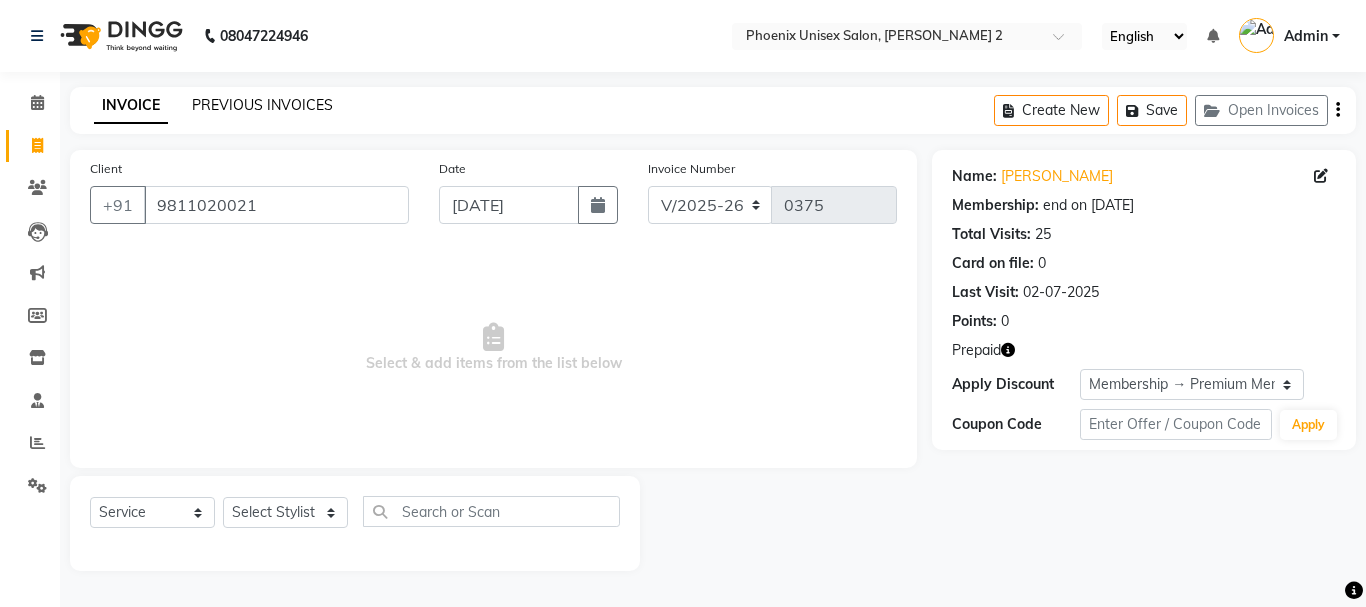 click on "PREVIOUS INVOICES" 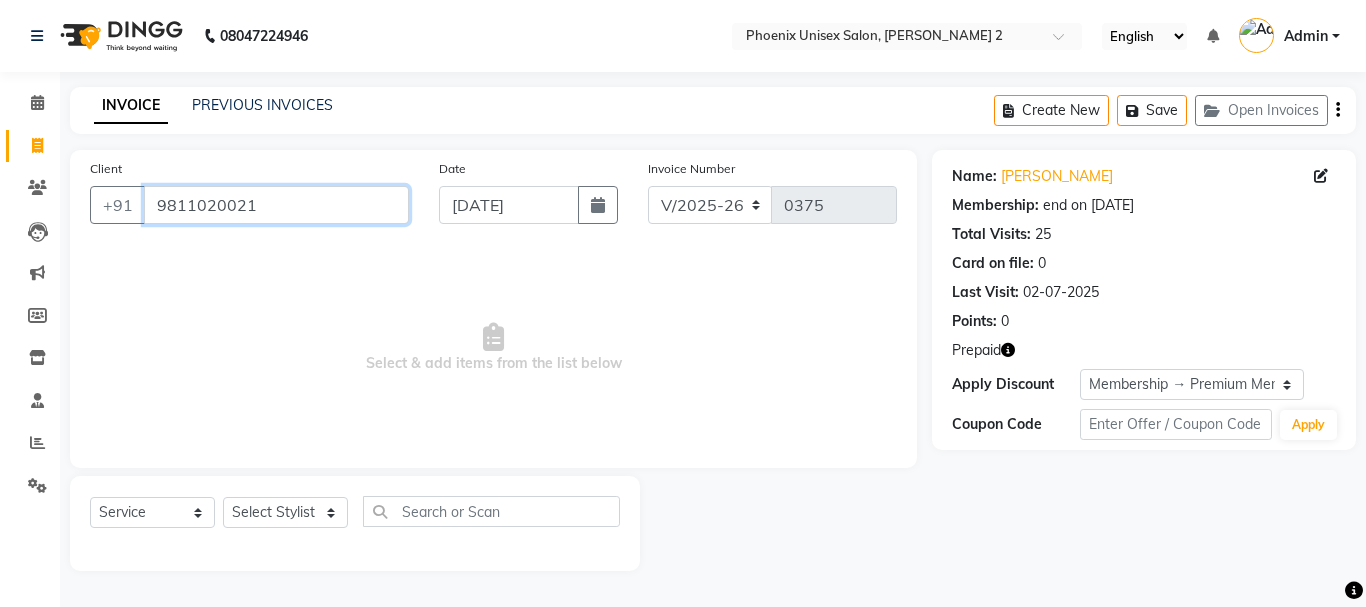 drag, startPoint x: 285, startPoint y: 214, endPoint x: 148, endPoint y: 210, distance: 137.05838 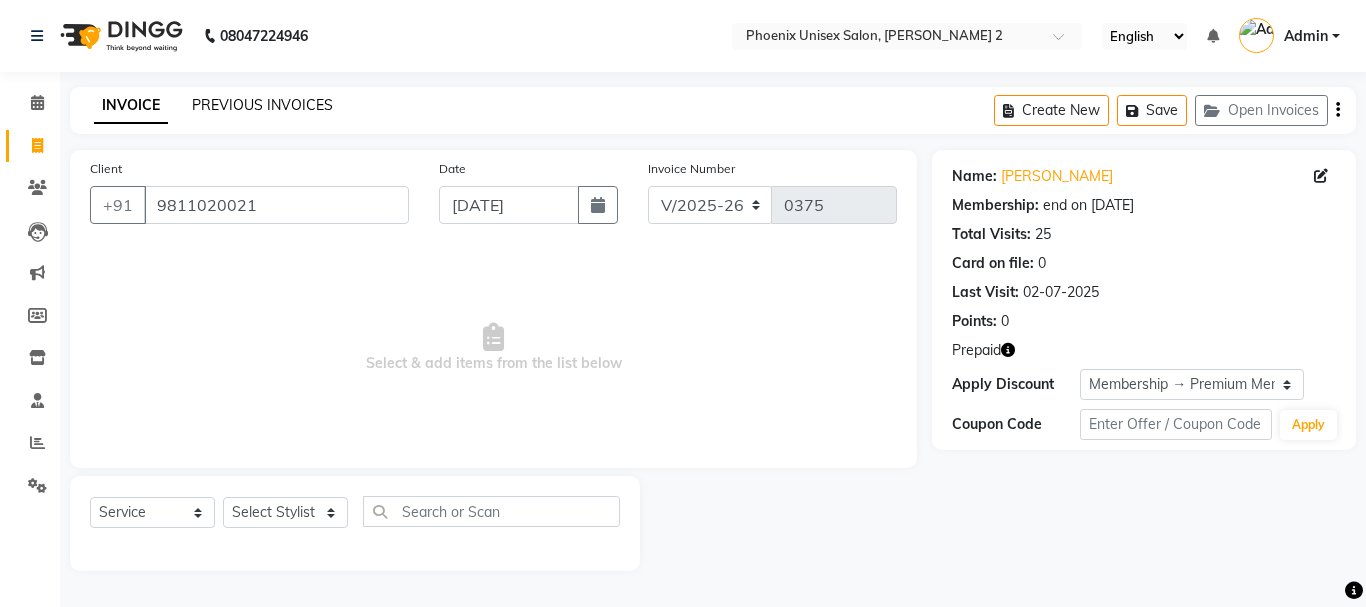 click on "PREVIOUS INVOICES" 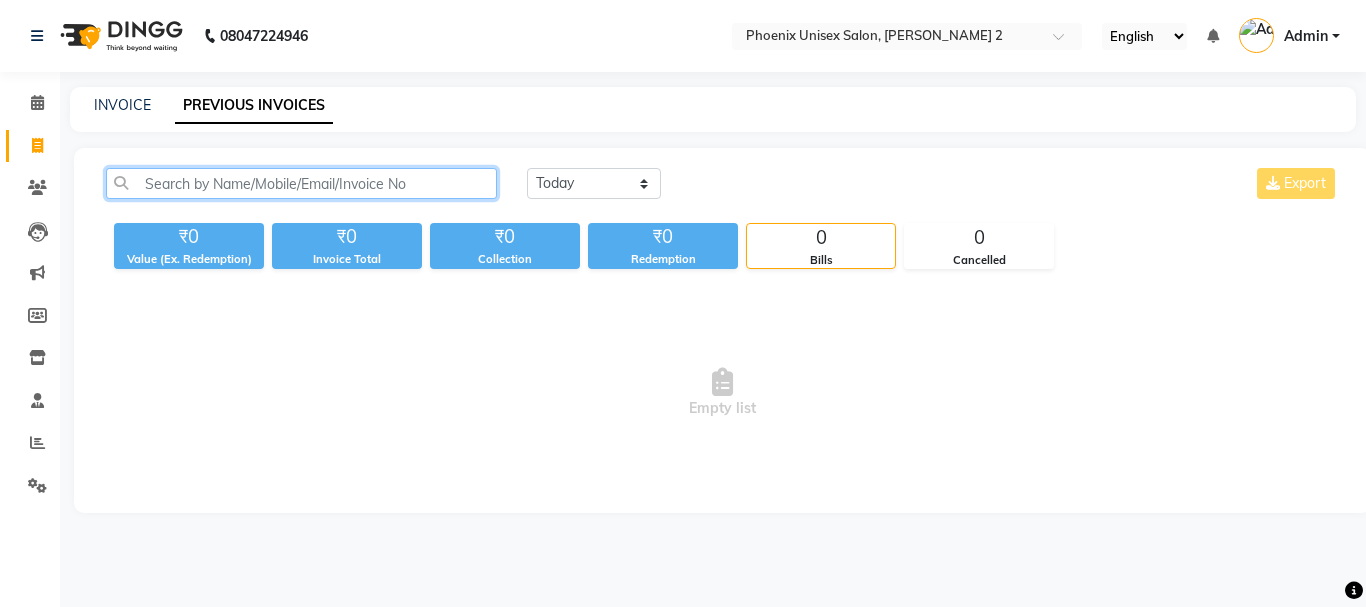 paste on "9811020021" 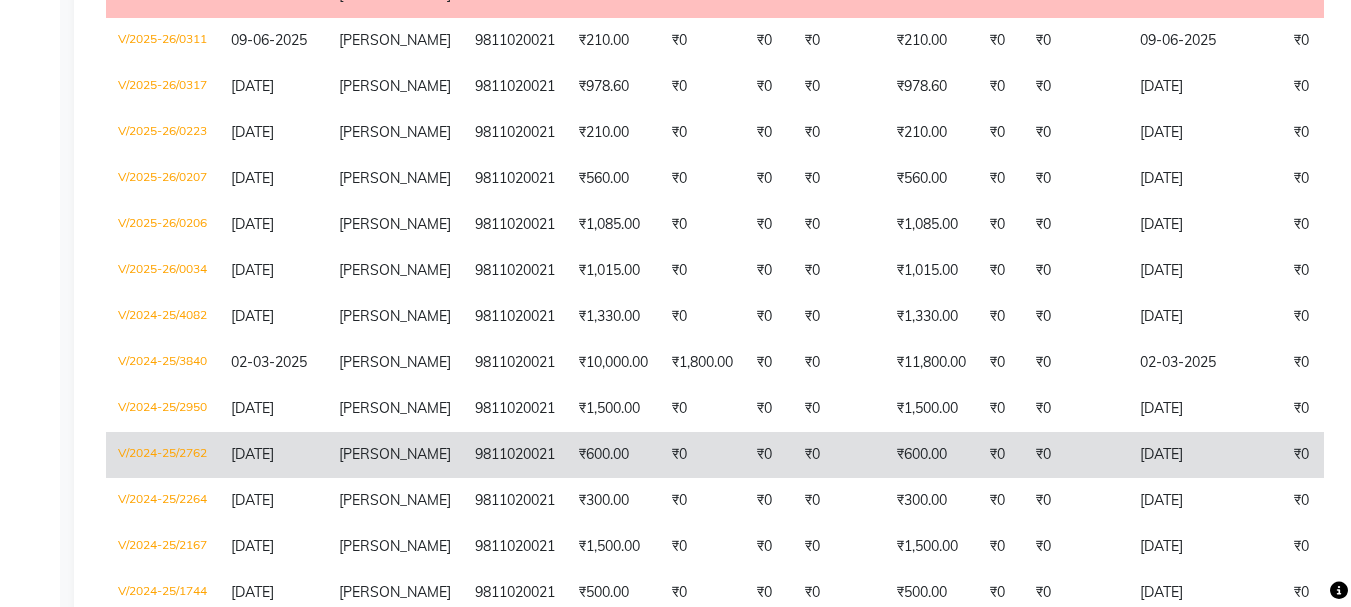 scroll, scrollTop: 500, scrollLeft: 0, axis: vertical 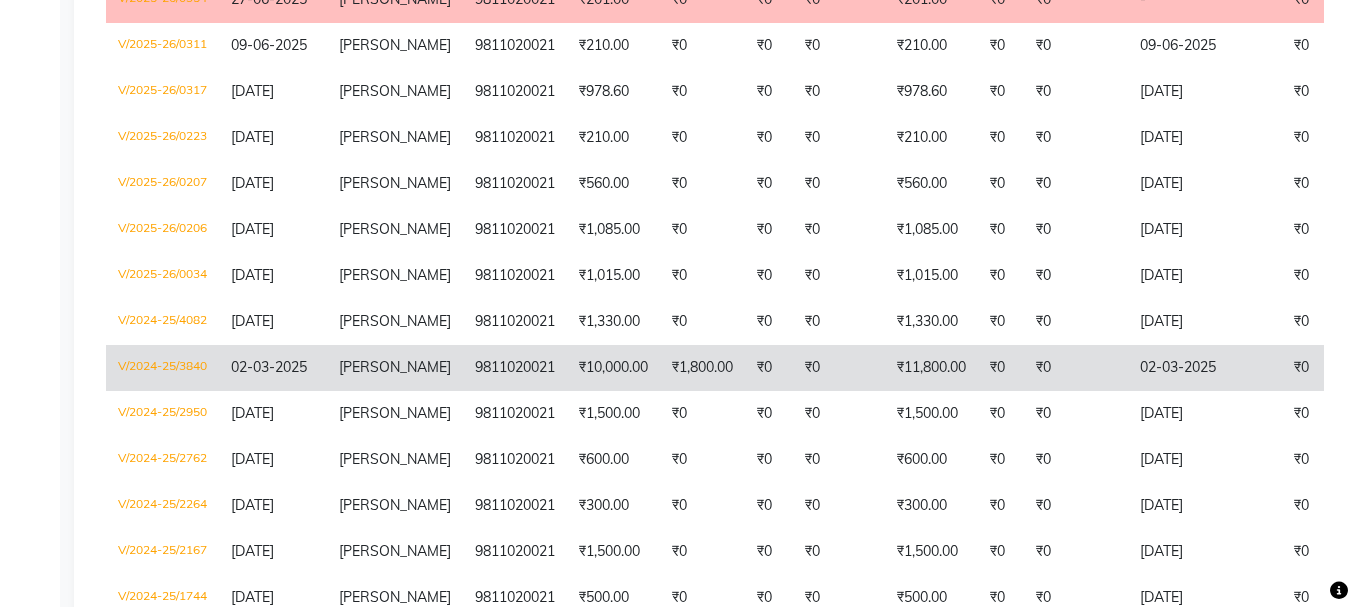 type on "9811020021" 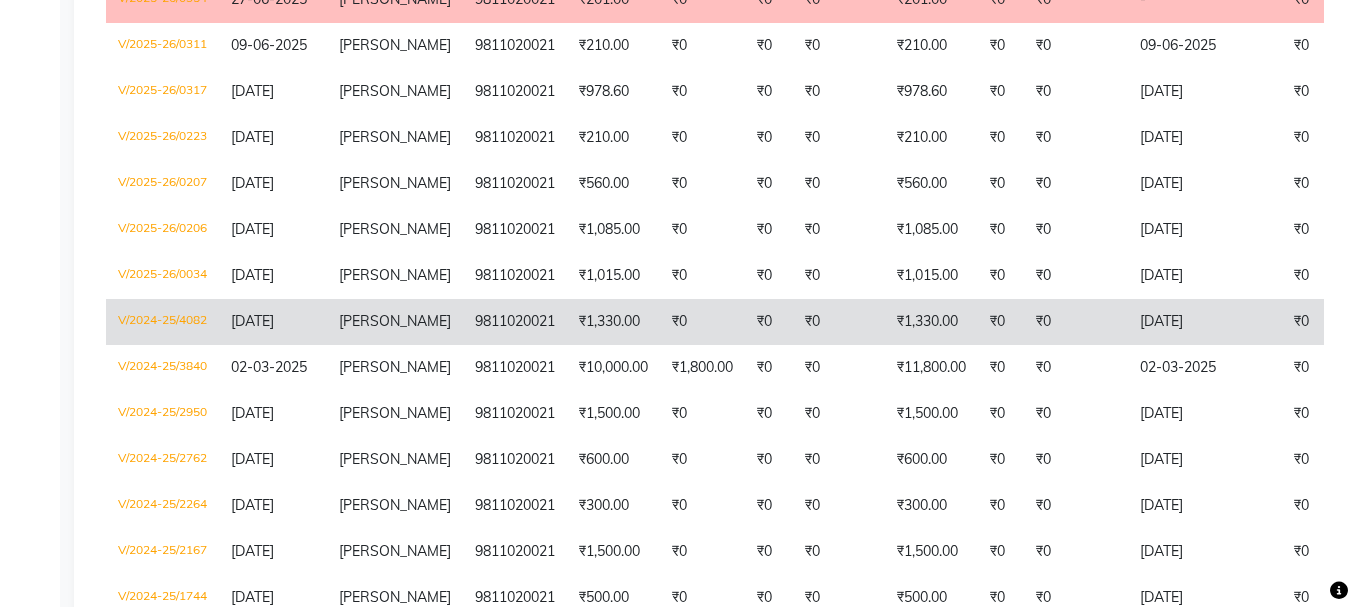 click on "[DATE]" 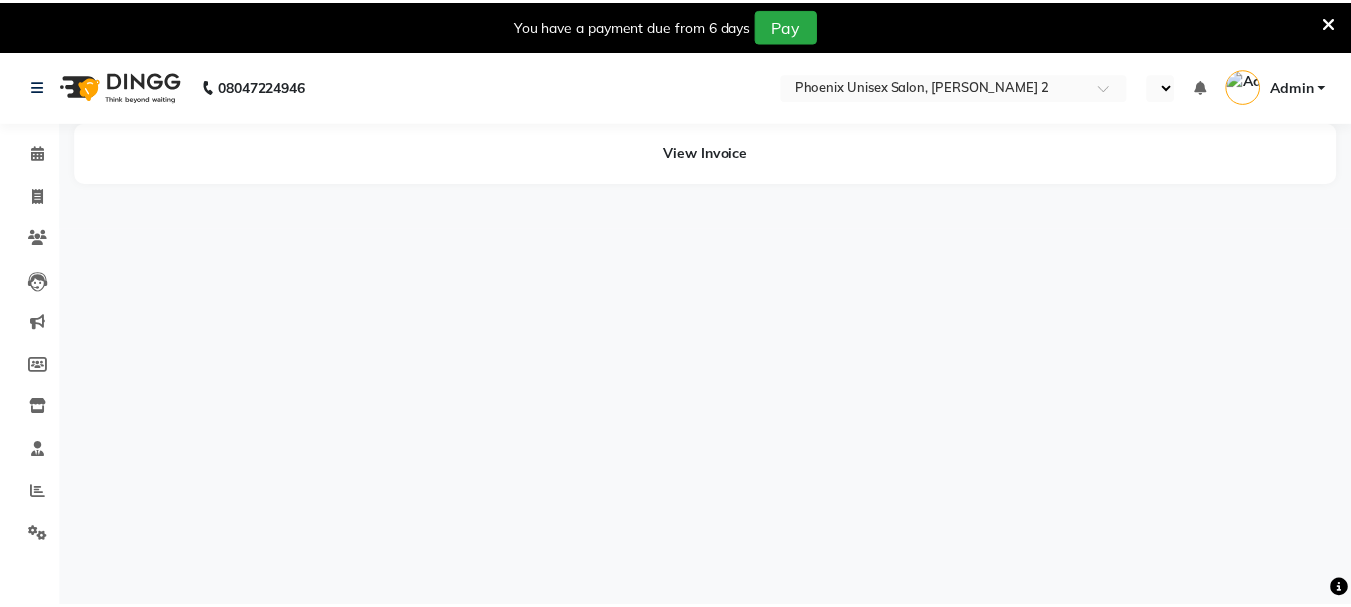 scroll, scrollTop: 0, scrollLeft: 0, axis: both 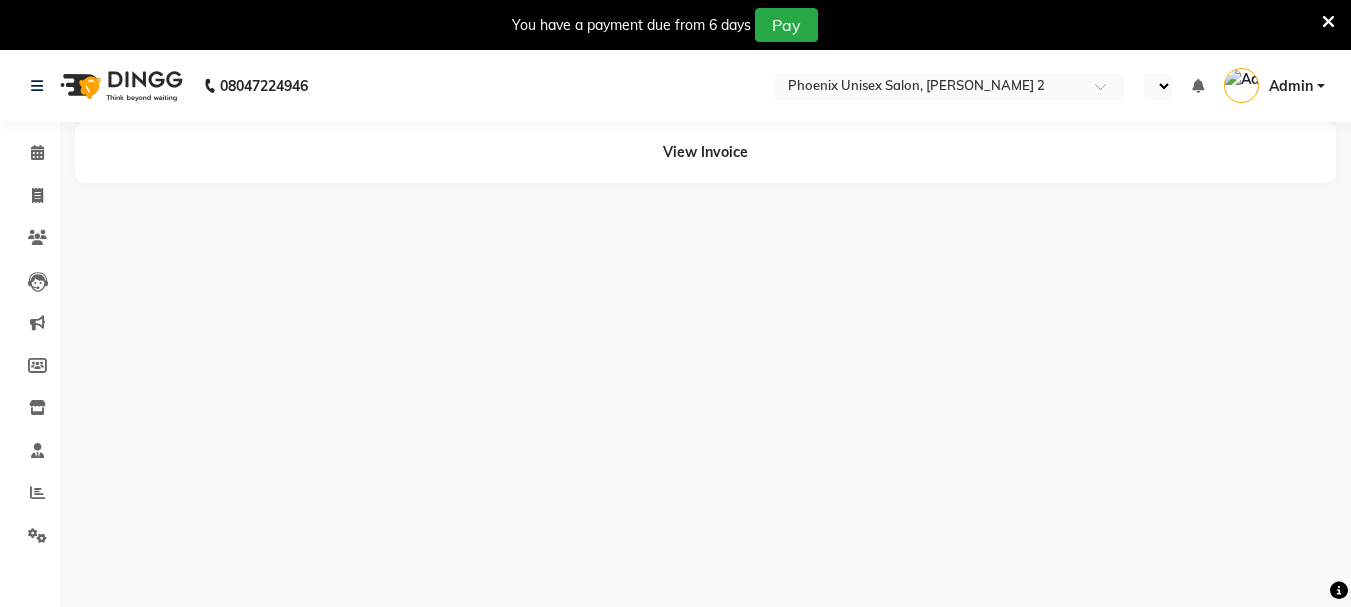 select on "en" 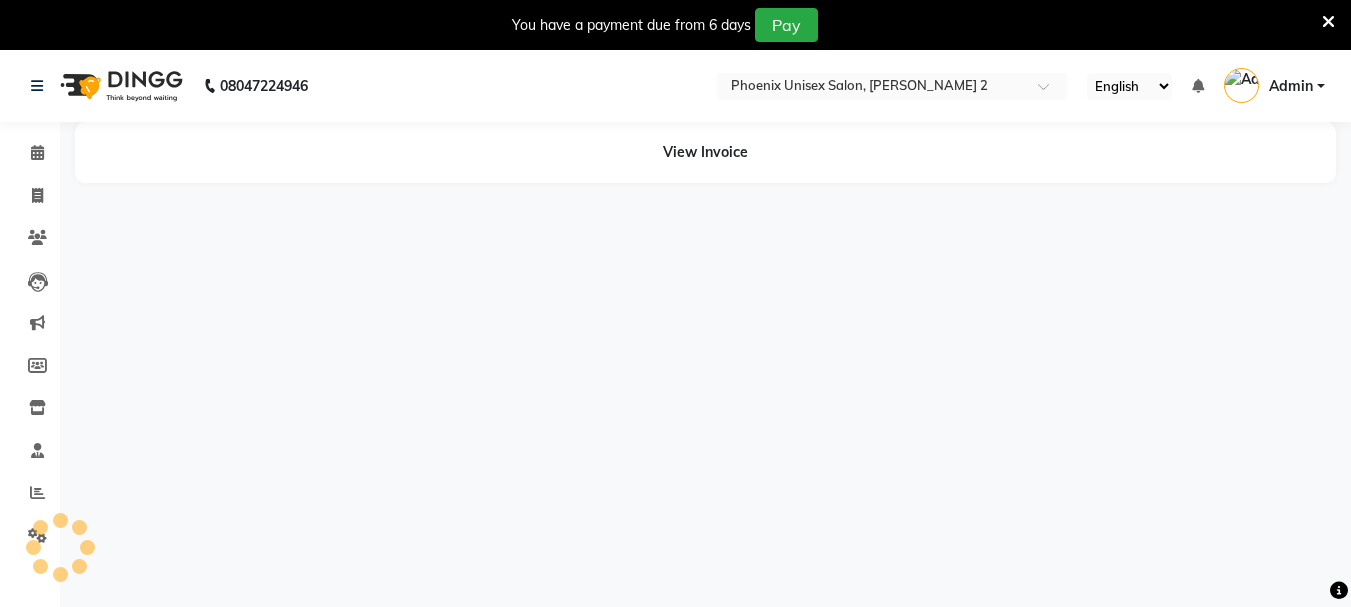 click at bounding box center (1328, 22) 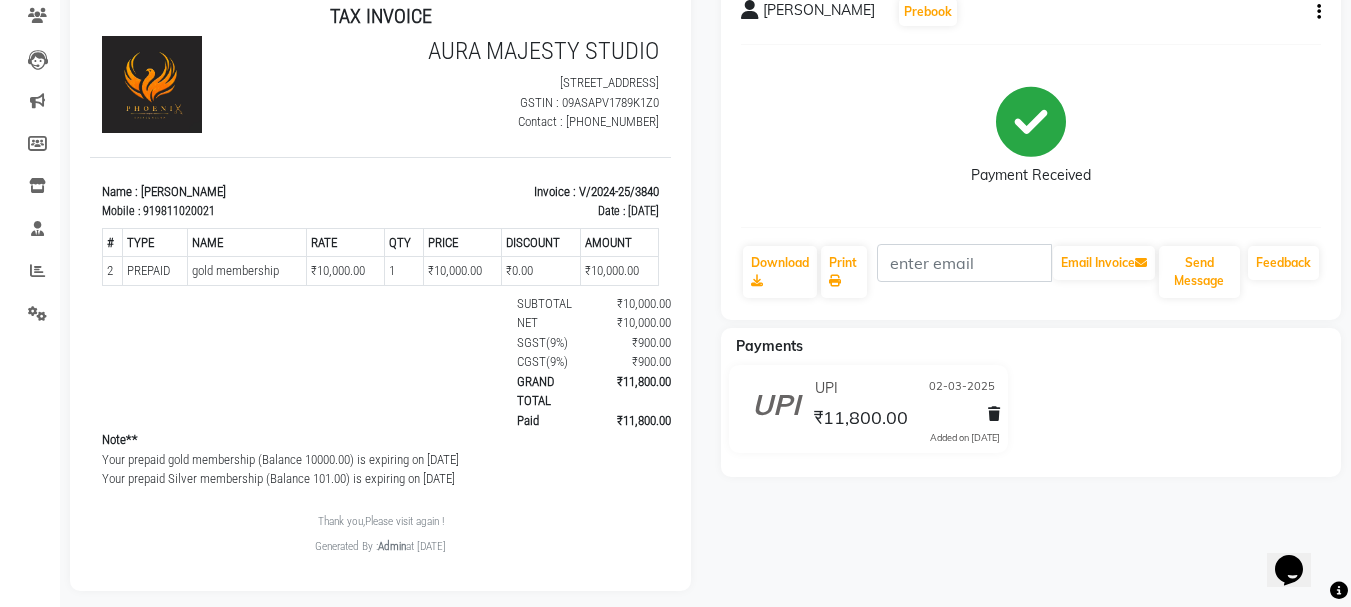 scroll, scrollTop: 0, scrollLeft: 0, axis: both 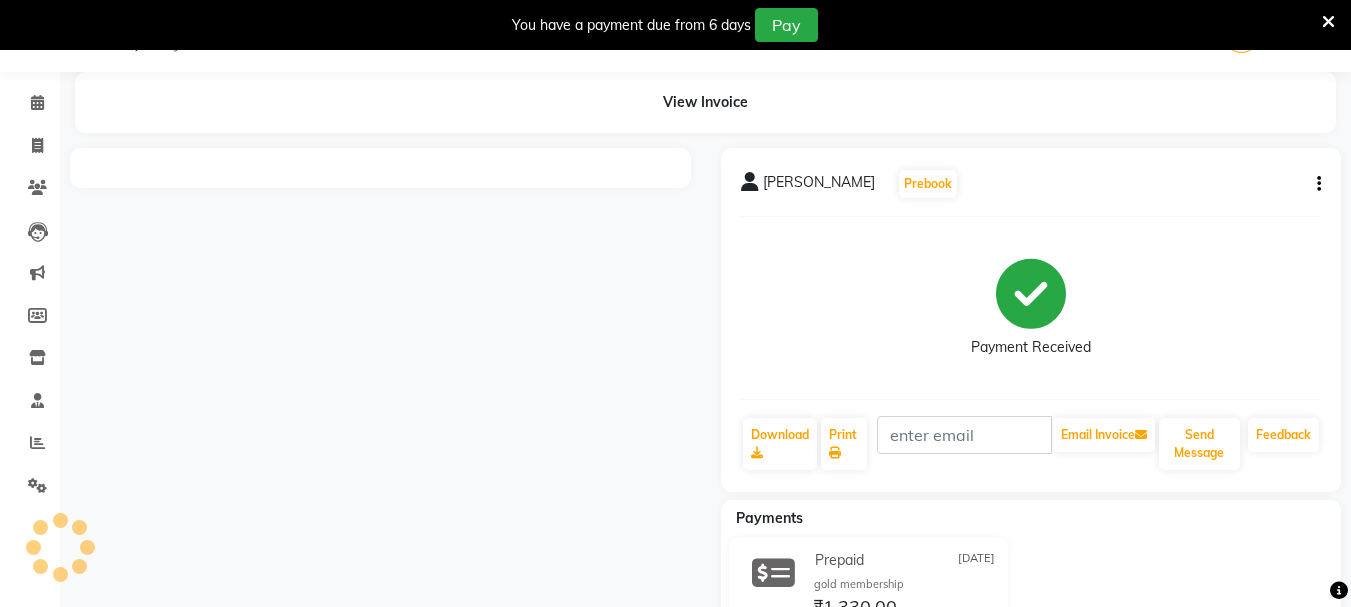 click at bounding box center [1328, 22] 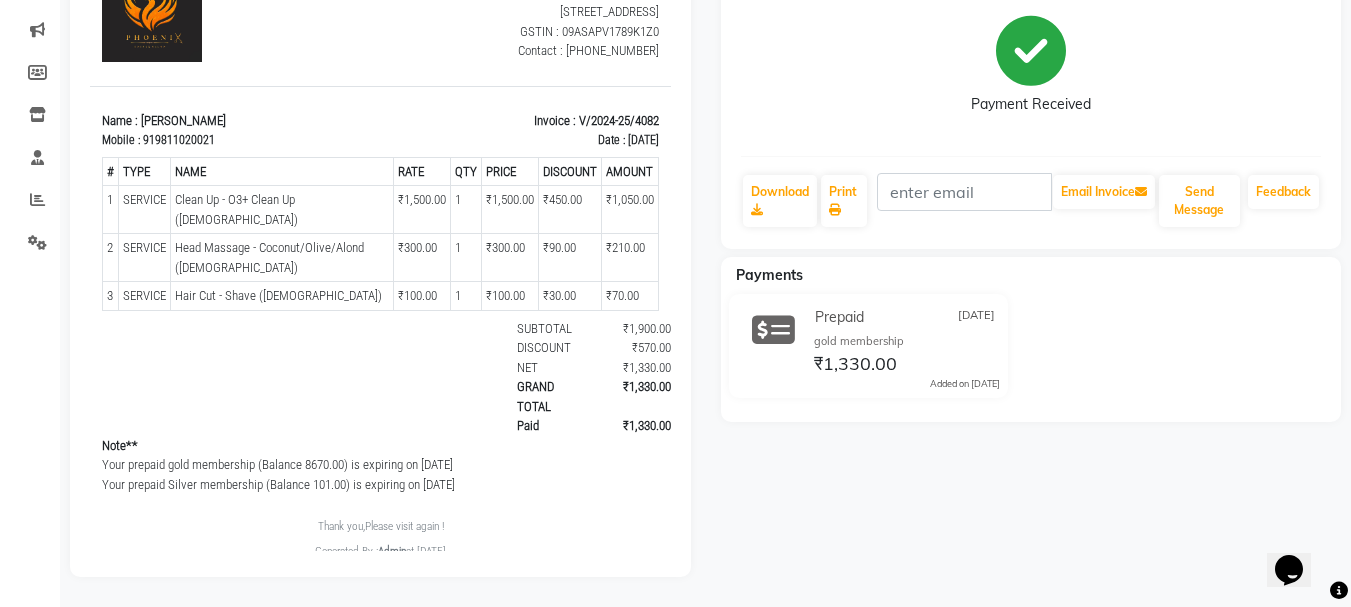 scroll, scrollTop: 0, scrollLeft: 0, axis: both 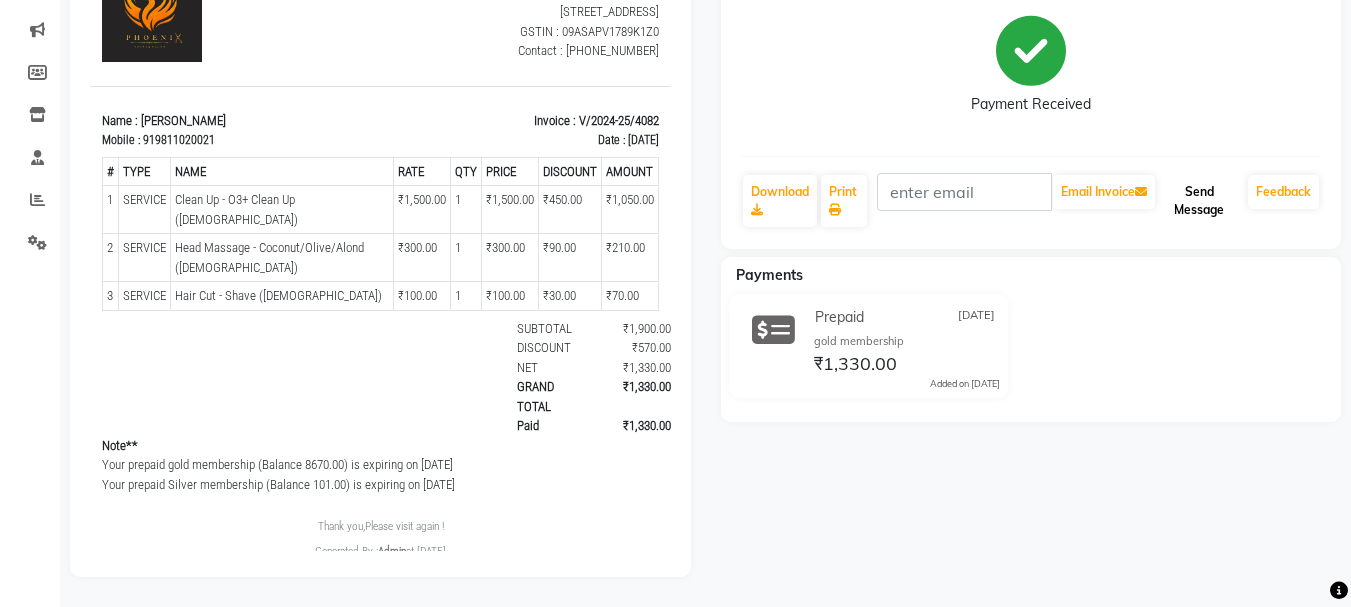 click on "Send Message" 